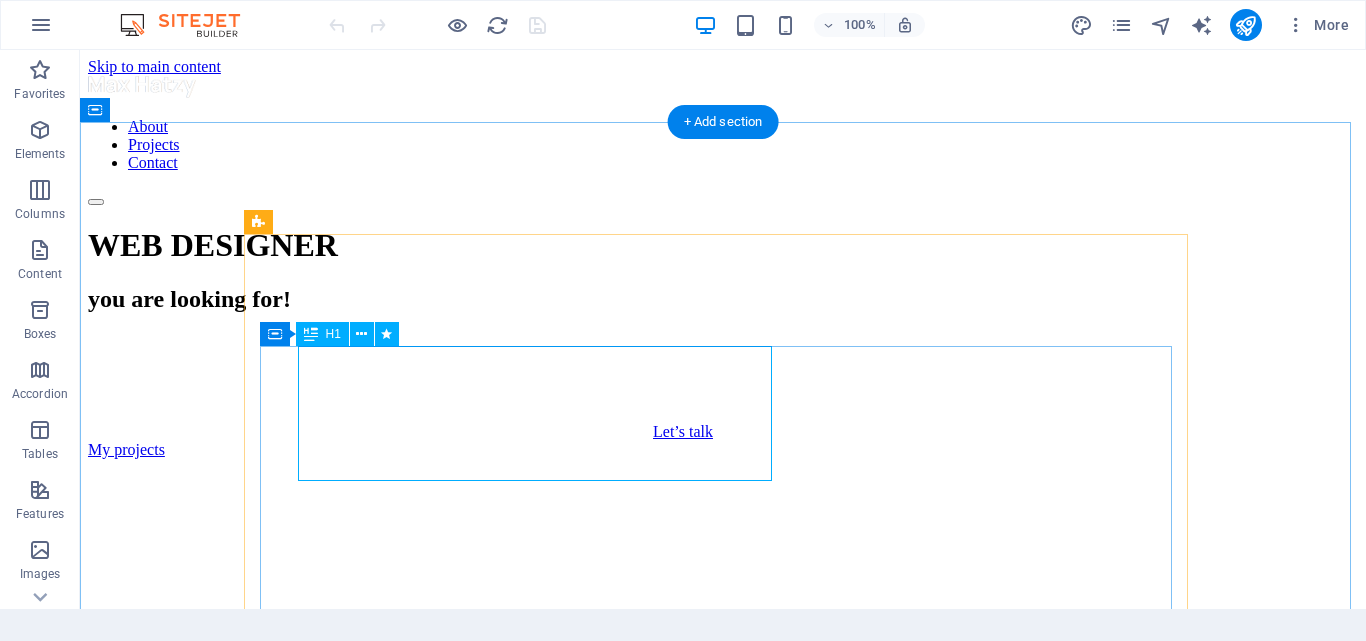 scroll, scrollTop: 0, scrollLeft: 0, axis: both 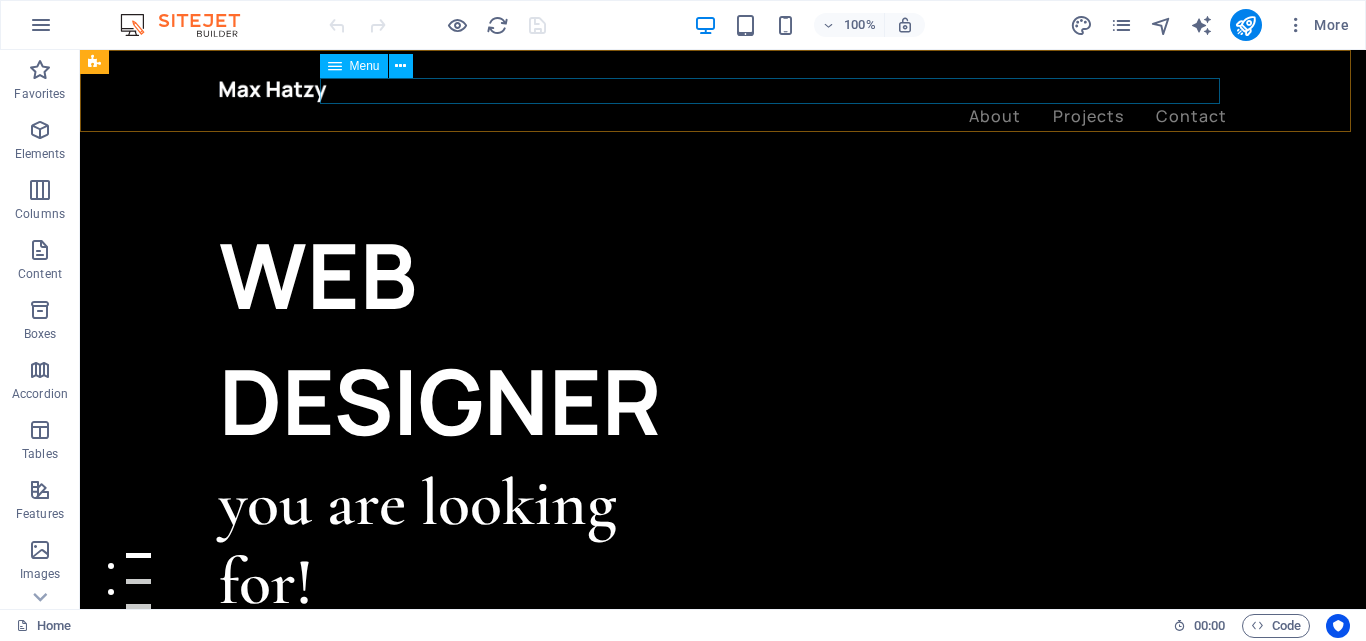 click on "About Projects Contact" at bounding box center (723, 117) 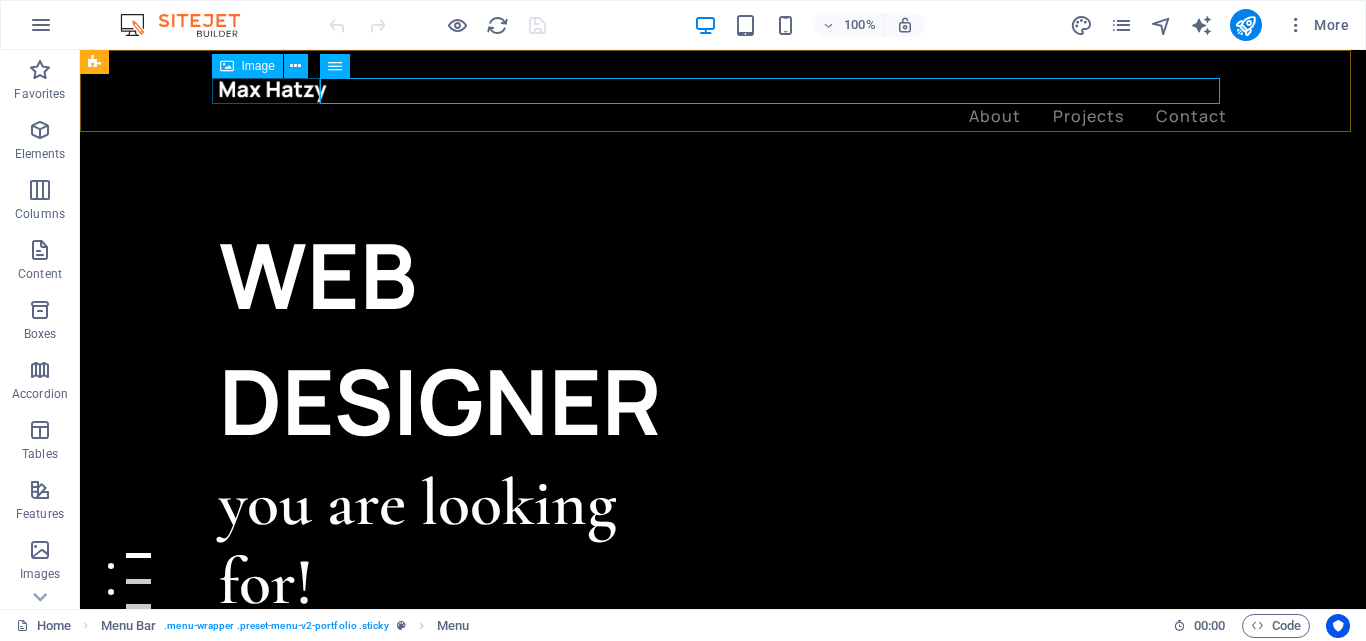 click at bounding box center (723, 91) 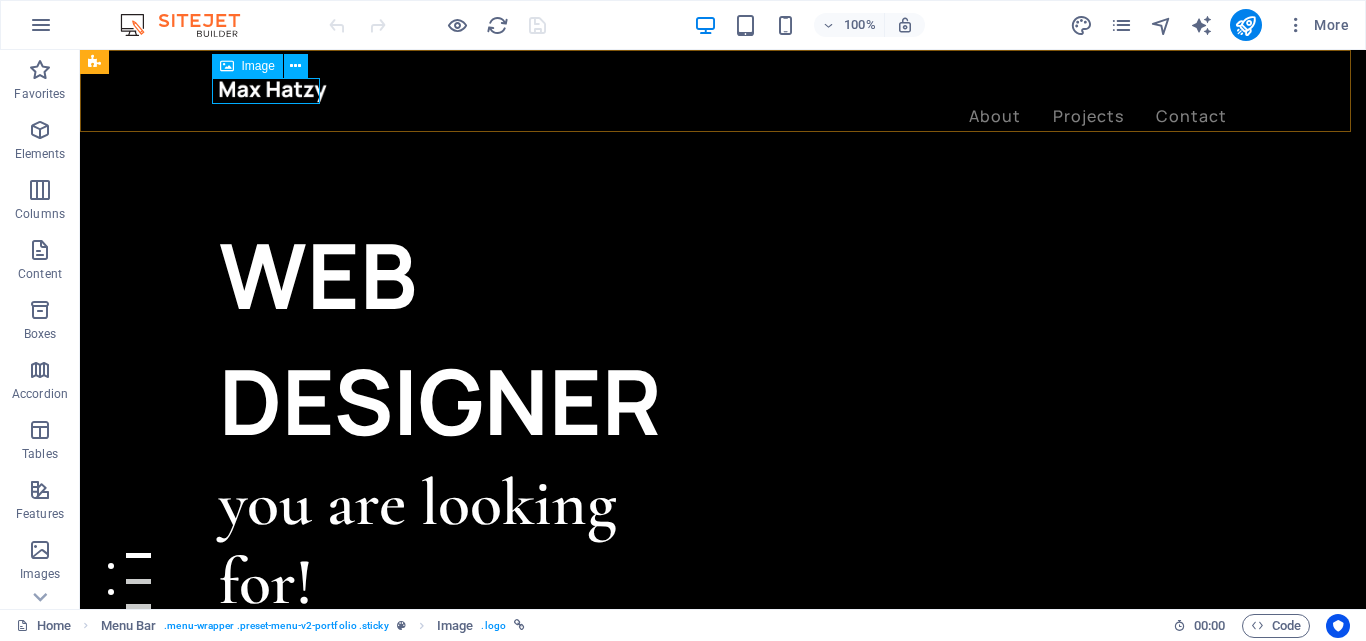 click on "Image" at bounding box center [258, 66] 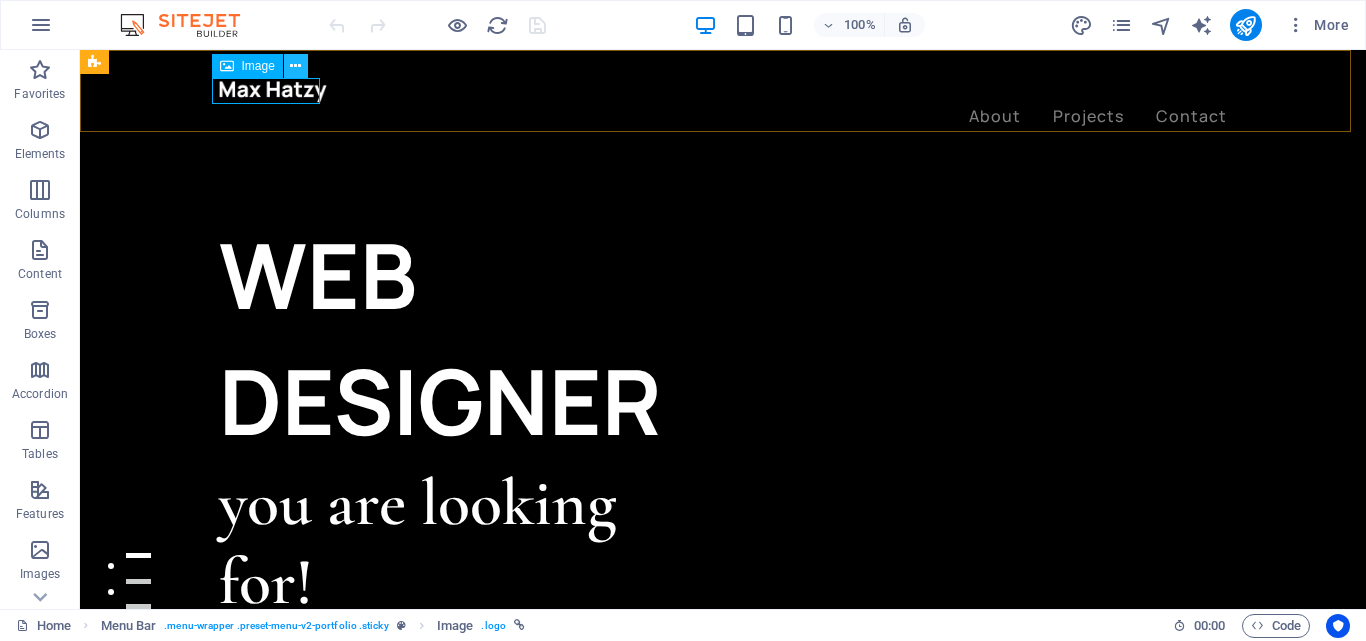 click at bounding box center (295, 66) 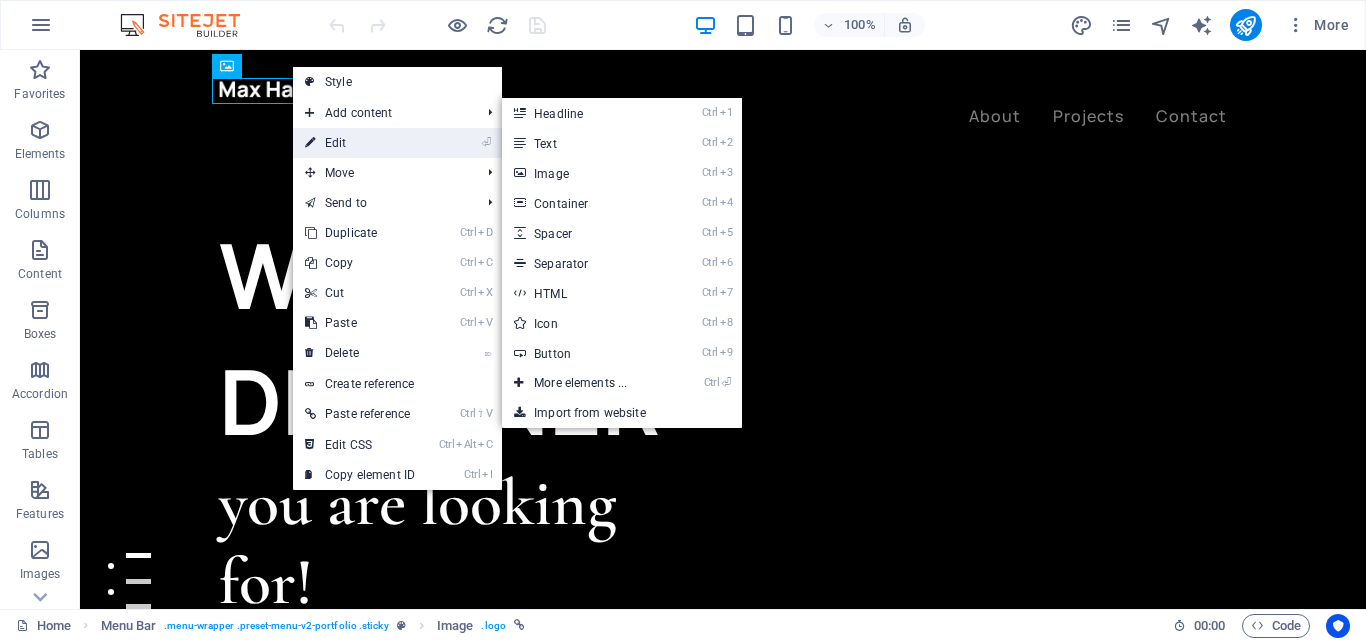 click on "⏎  Edit" at bounding box center [360, 143] 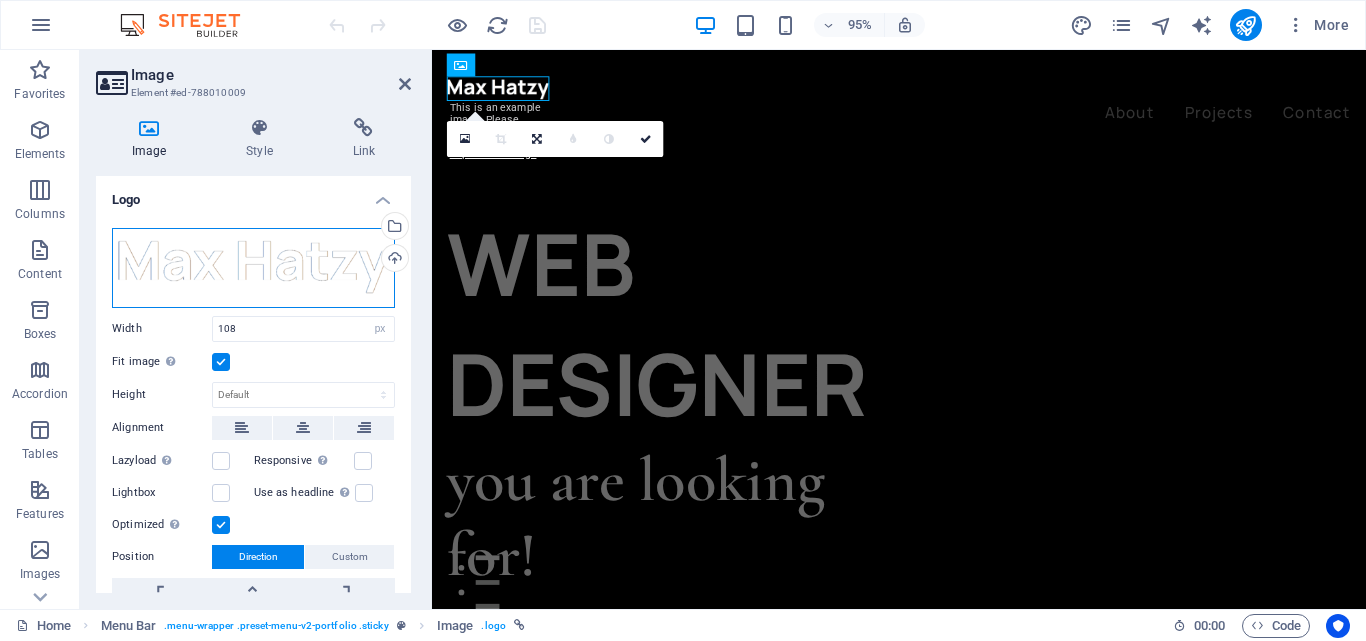 click on "Drag files here, click to choose files or select files from Files or our free stock photos & videos" at bounding box center [253, 268] 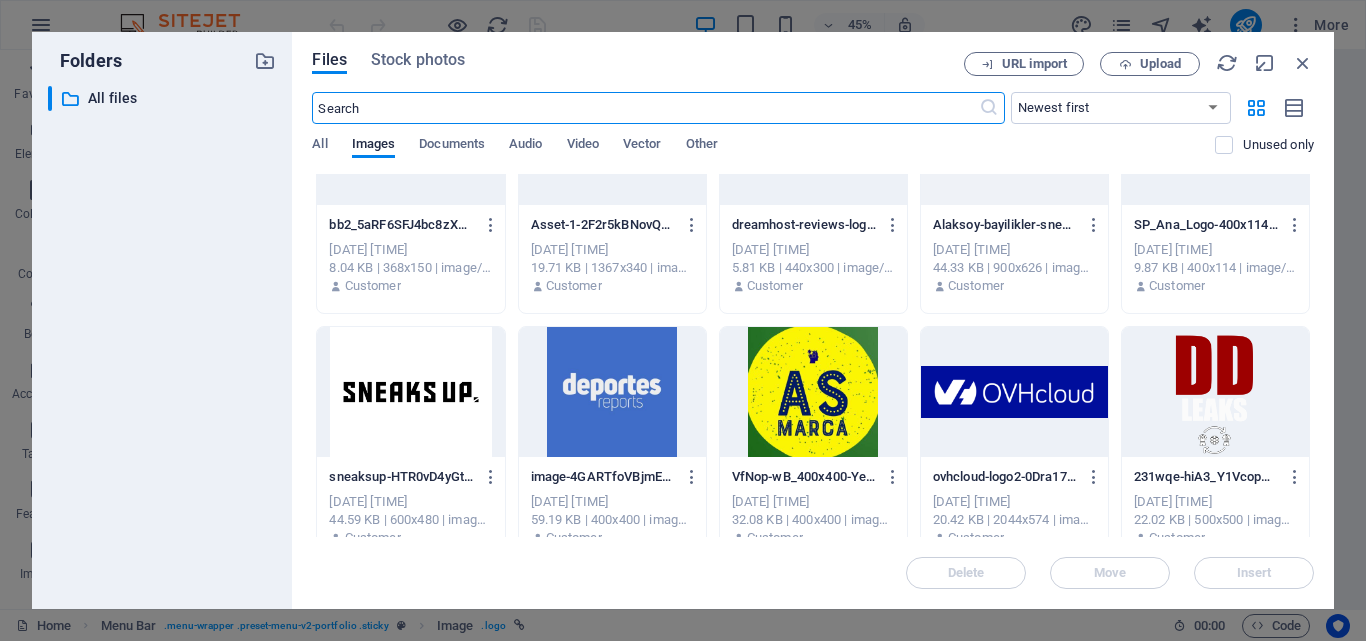 scroll, scrollTop: 381, scrollLeft: 0, axis: vertical 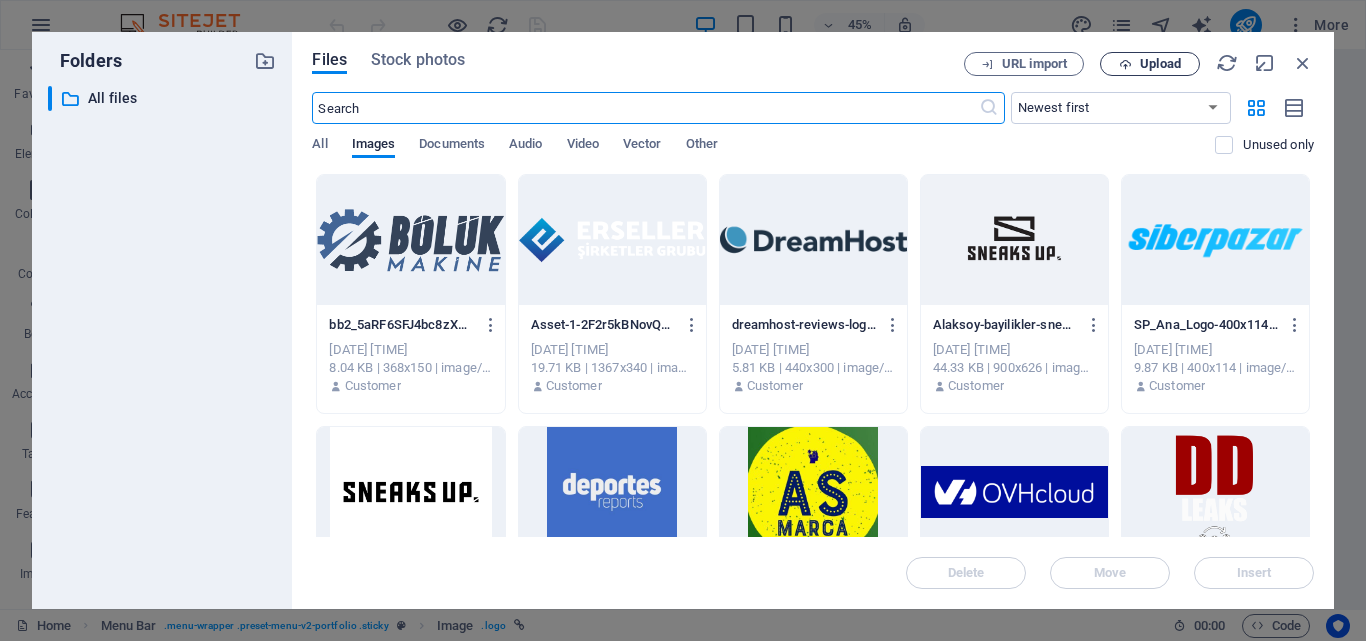 click on "Upload" at bounding box center (1160, 64) 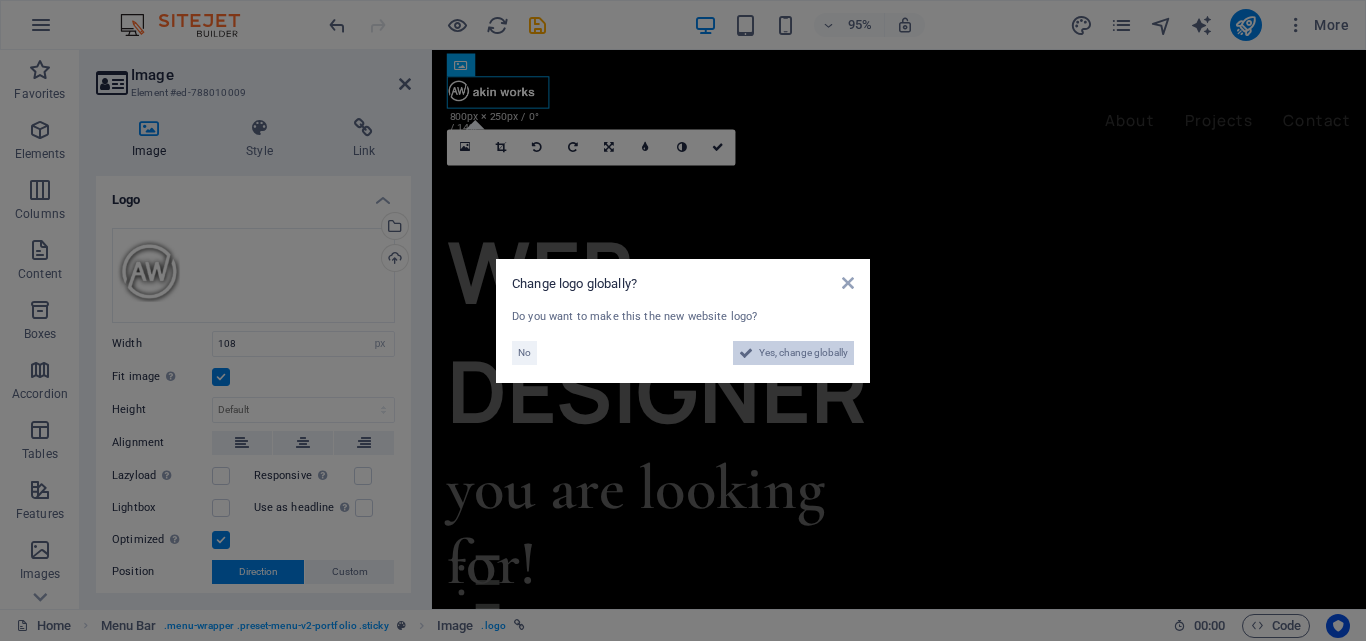 click on "Yes, change globally" at bounding box center (803, 353) 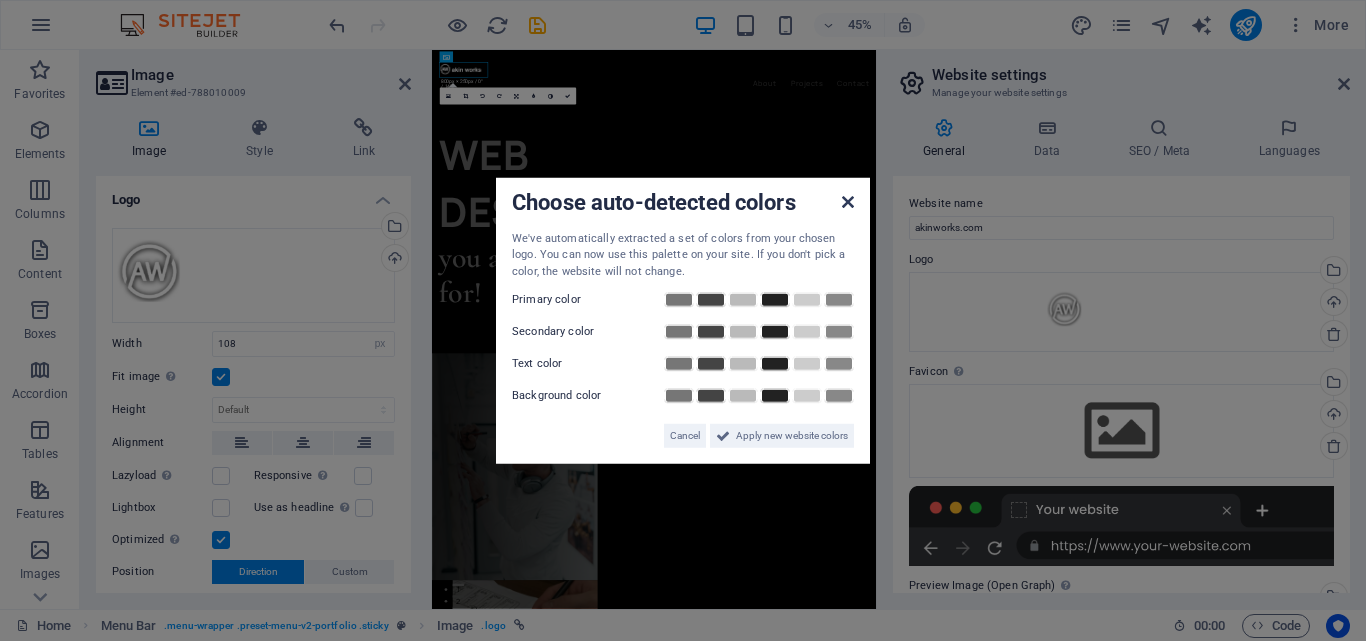 click at bounding box center [848, 201] 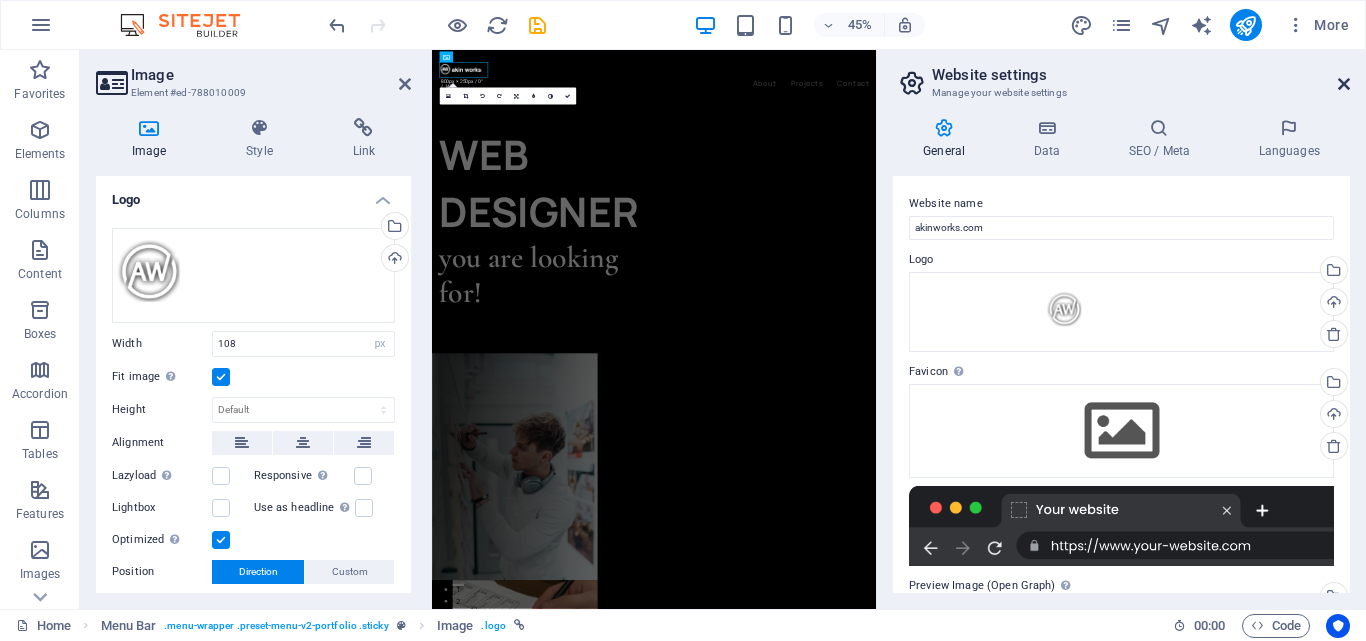 click on "Website settings Manage your website settings" at bounding box center [1123, 76] 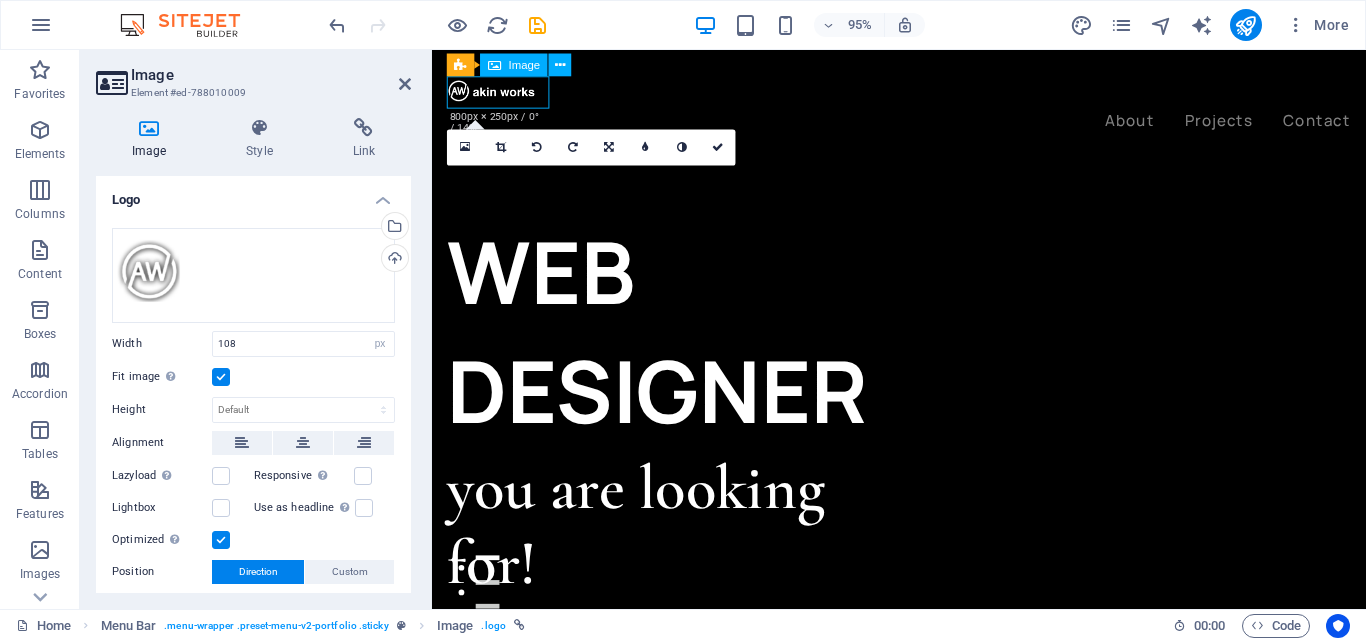 click at bounding box center (923, 95) 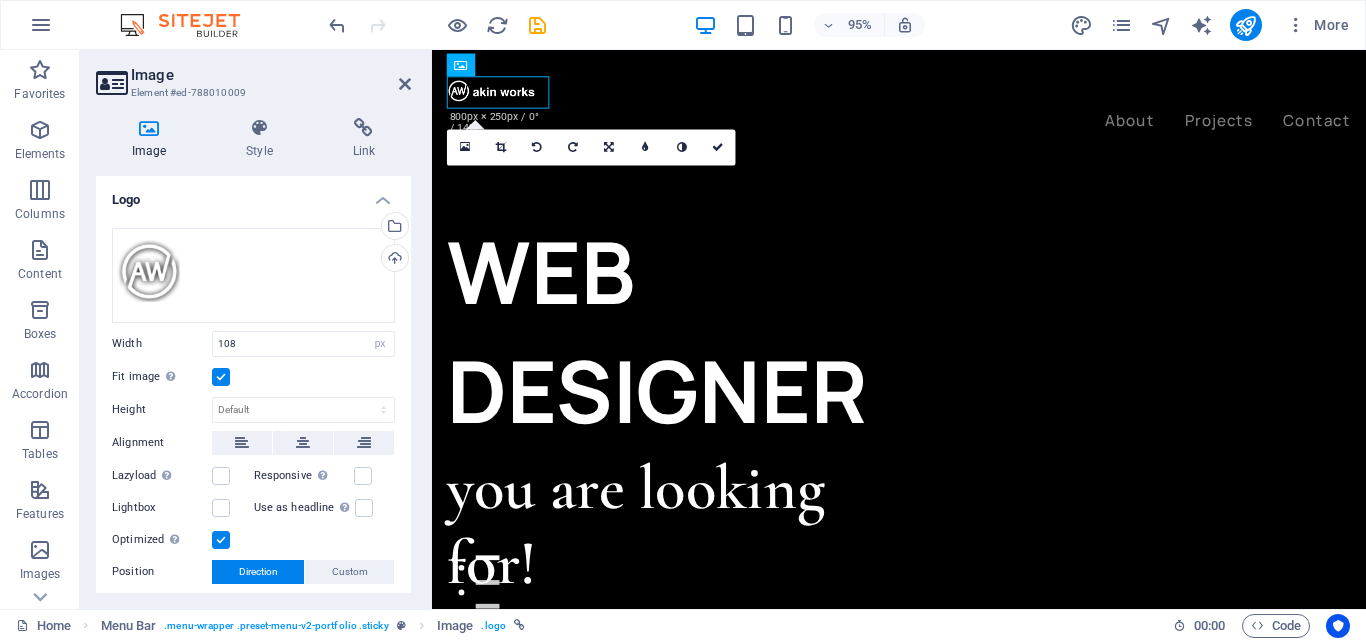 click at bounding box center (610, 147) 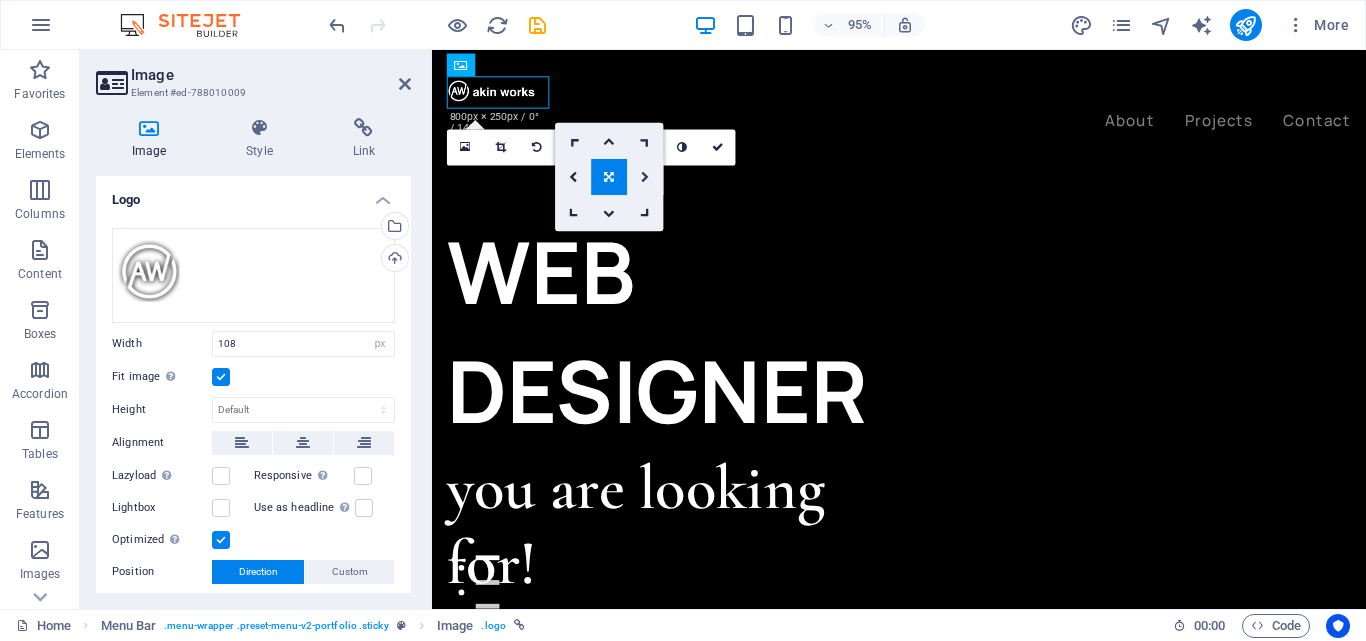 click at bounding box center [646, 177] 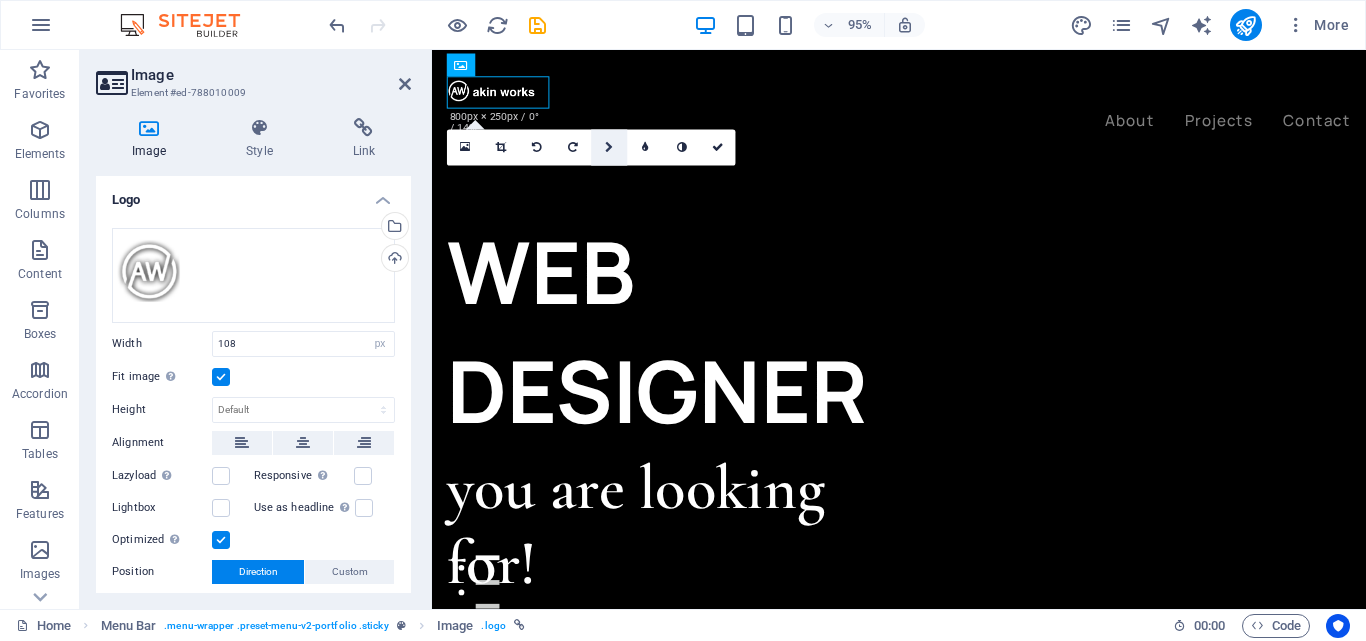 click at bounding box center [610, 148] 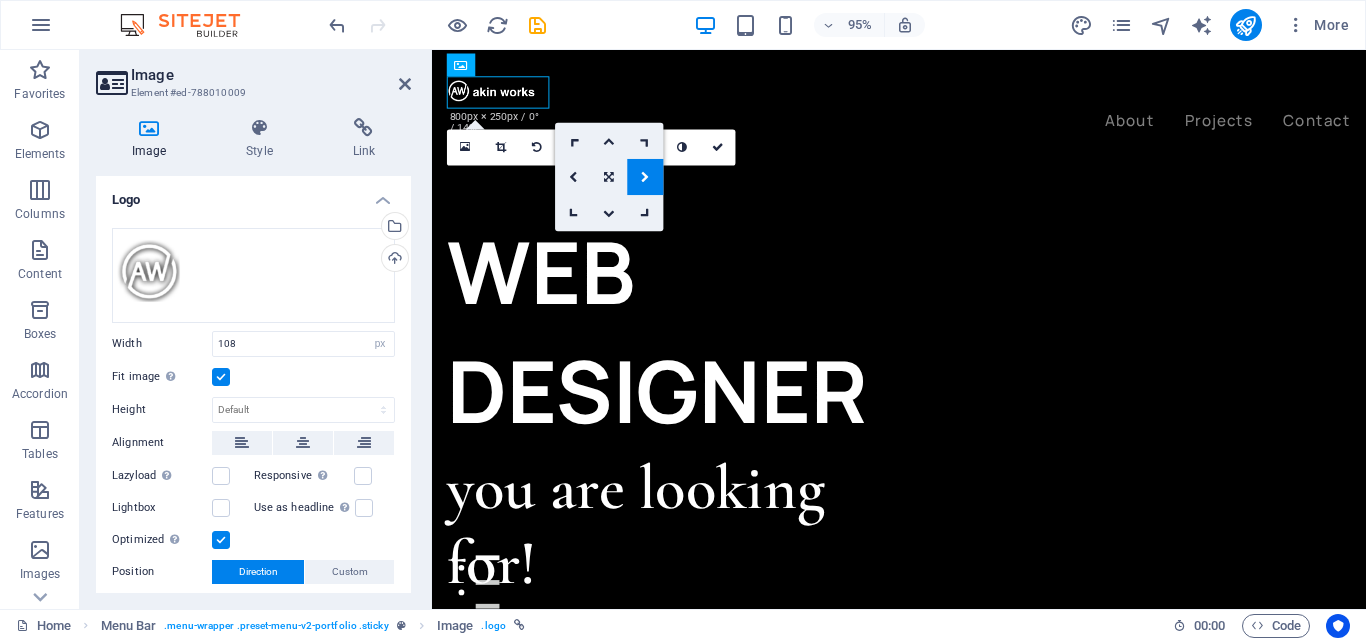 click at bounding box center (646, 177) 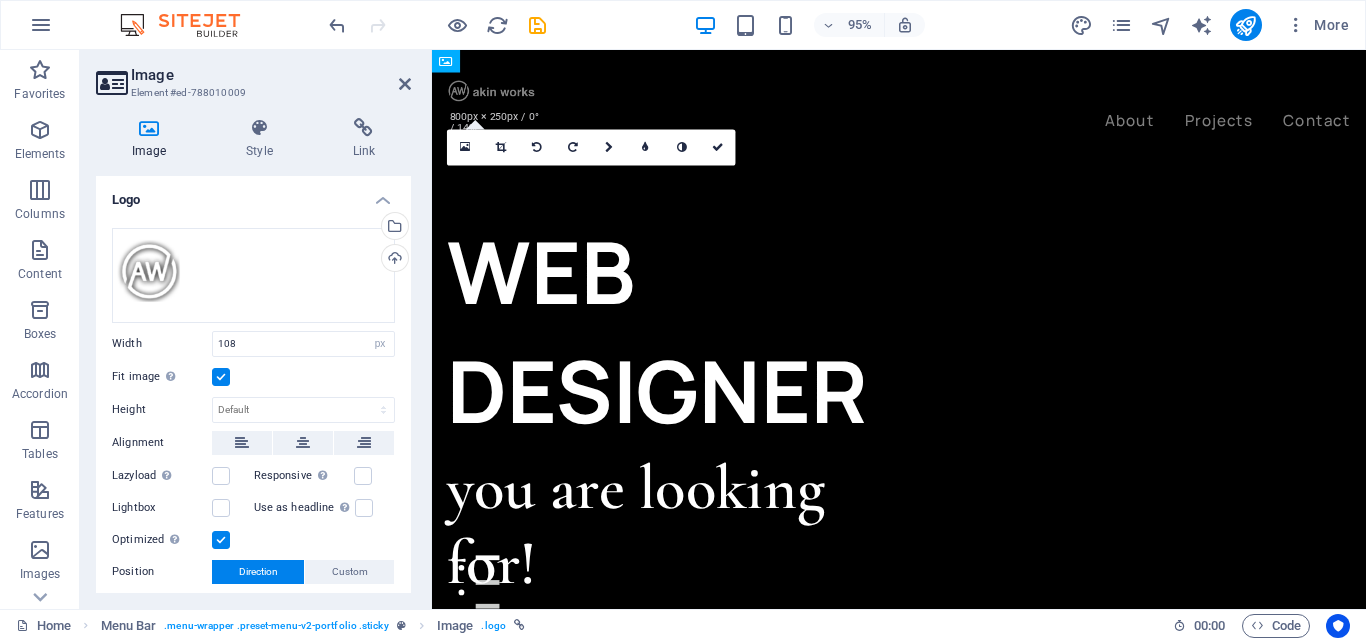 drag, startPoint x: 535, startPoint y: 100, endPoint x: 526, endPoint y: 95, distance: 10.29563 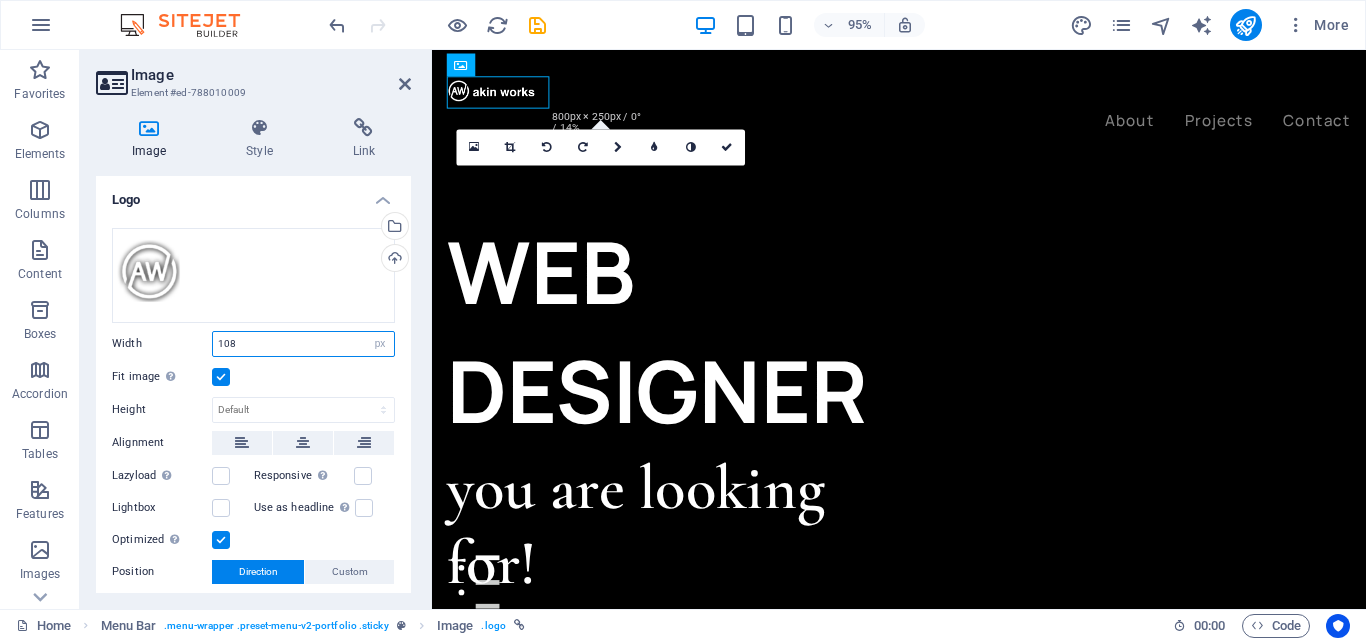 click on "108" at bounding box center (303, 344) 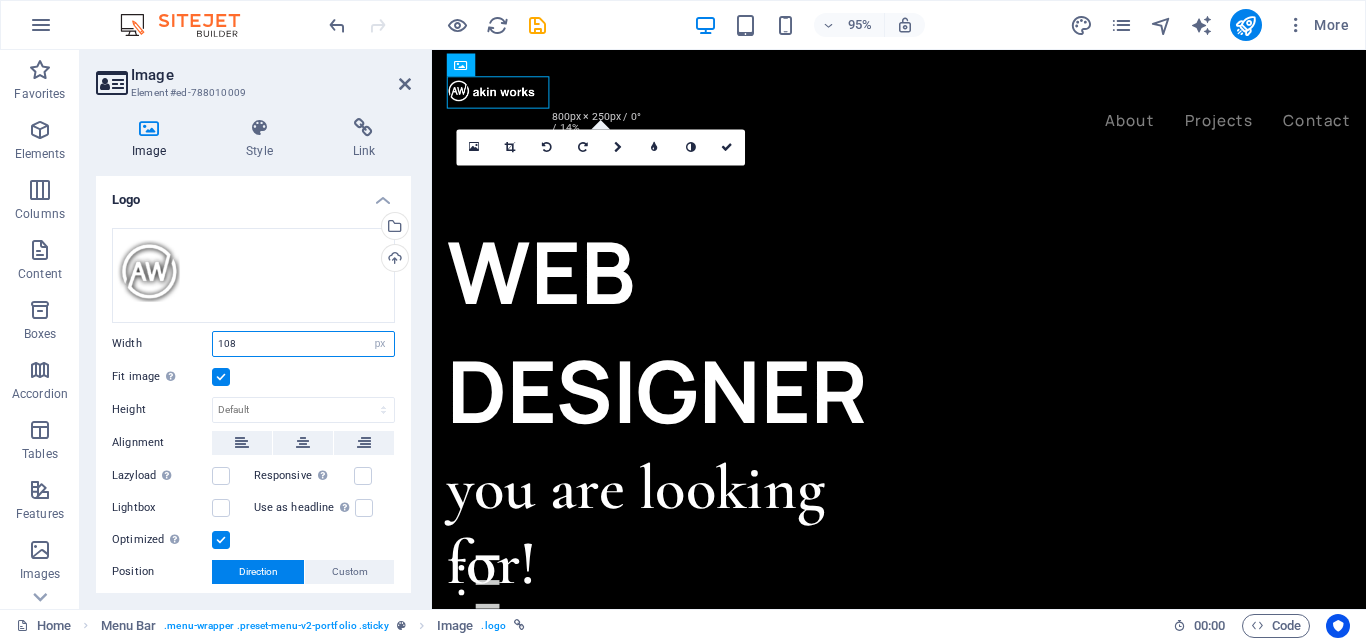 click on "108" at bounding box center [303, 344] 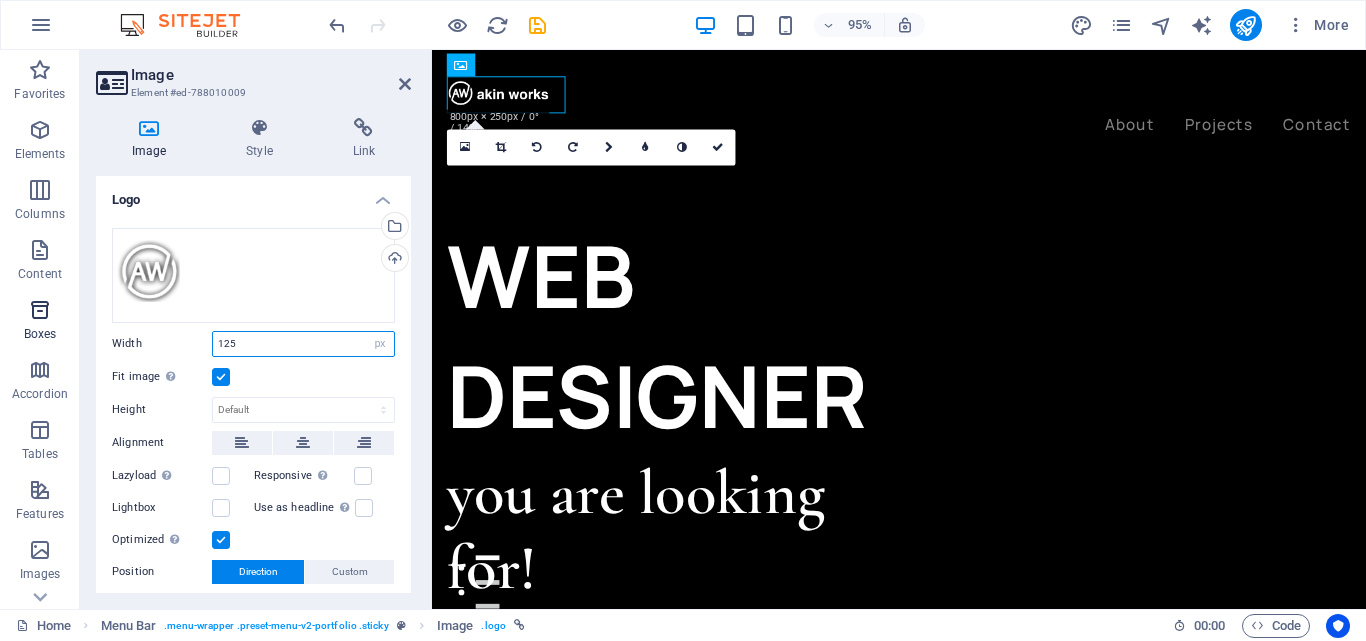 drag, startPoint x: 272, startPoint y: 338, endPoint x: 7, endPoint y: 321, distance: 265.5447 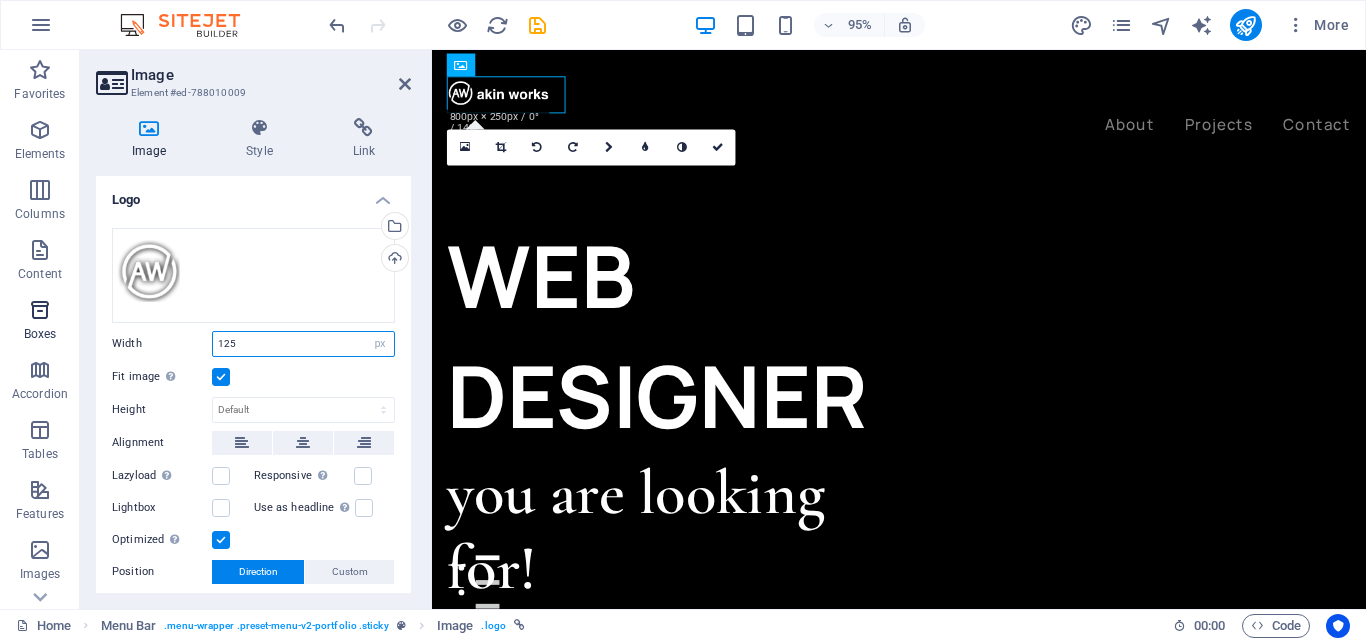 click on "Favorites Elements Columns Content Boxes Accordion Tables Features Images Slider Header Footer Forms Marketing Collections Image Element #ed-788010009 Image Style Link Logo Drag files here, click to choose files or select files from Files or our free stock photos & videos Select files from the file manager, stock photos, or upload file(s) Upload Width 125 Default auto px rem % em vh vw Fit image Automatically fit image to a fixed width and height Height Default auto px Alignment Lazyload Loading images after the page loads improves page speed. Responsive Automatically load retina image and smartphone optimized sizes. Lightbox Use as headline The image will be wrapped in an H1 headline tag. Useful for giving alternative text the weight of an H1 headline, e.g. for the logo. Leave unchecked if uncertain. Optimized Images are compressed to improve page speed. Position Direction Custom X offset 50 px rem % vh vw Y offset 50 px rem % vh vw Text Float No float Image left Image right Text Alternative text Normal Code" at bounding box center [683, 329] 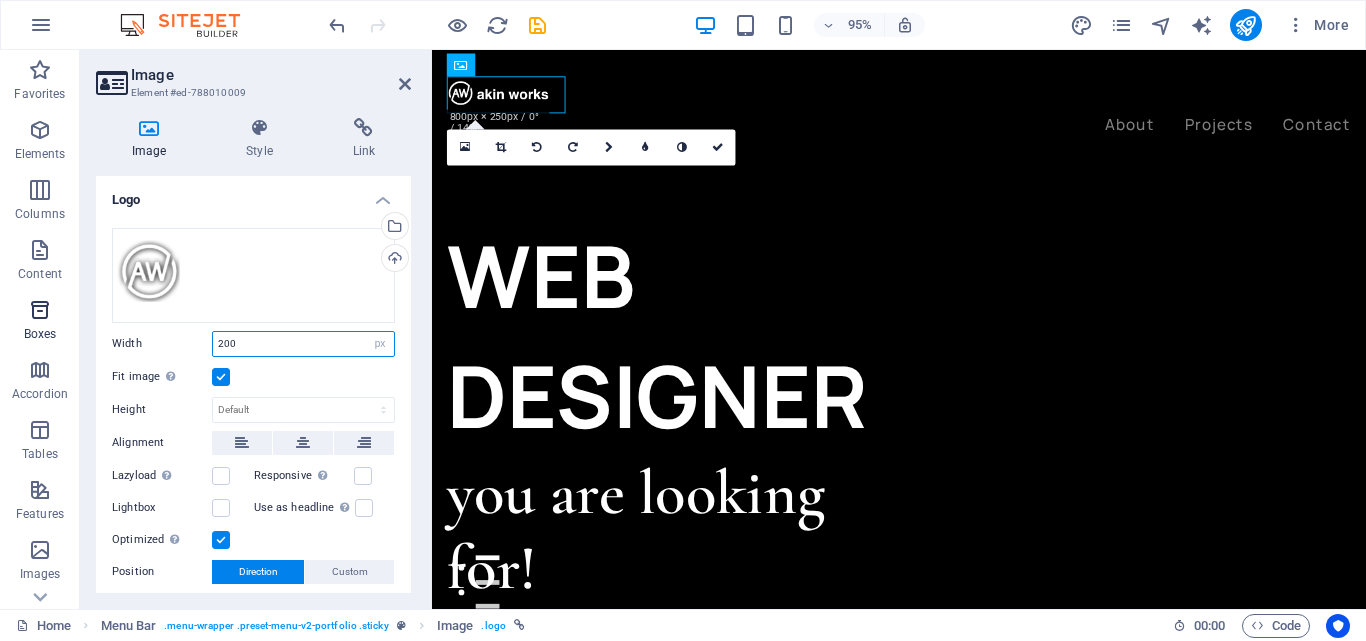 type on "200" 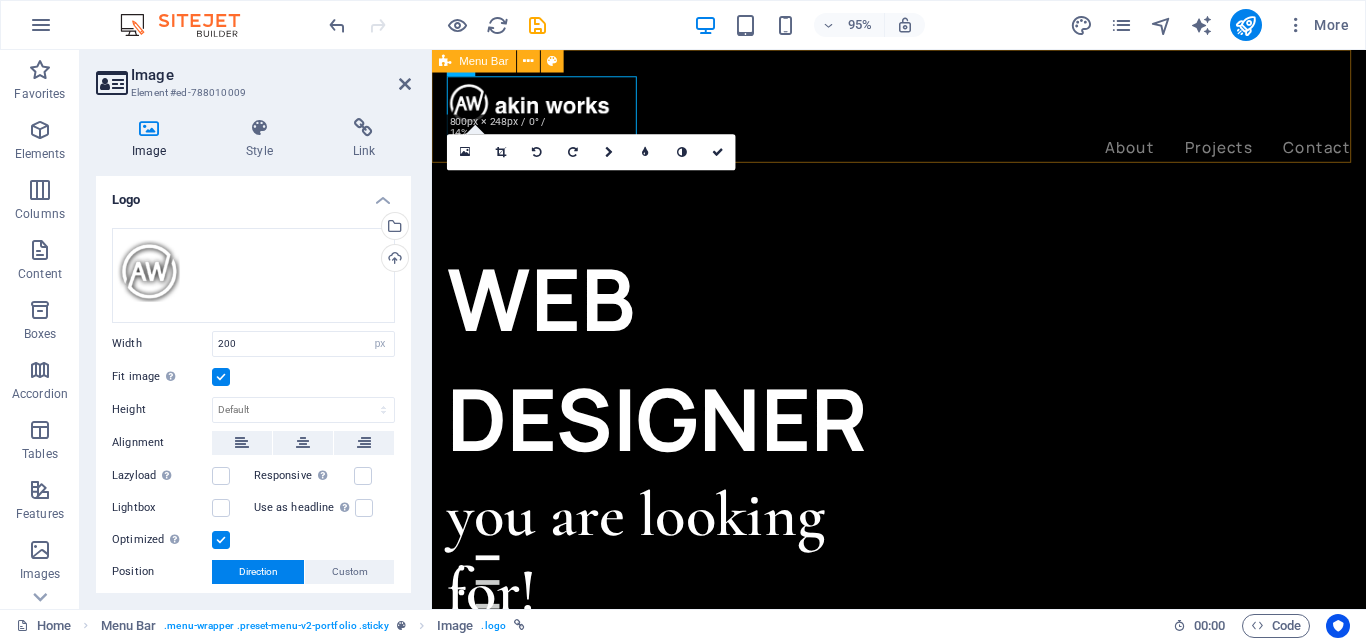 click on "About Projects Contact" at bounding box center (923, 122) 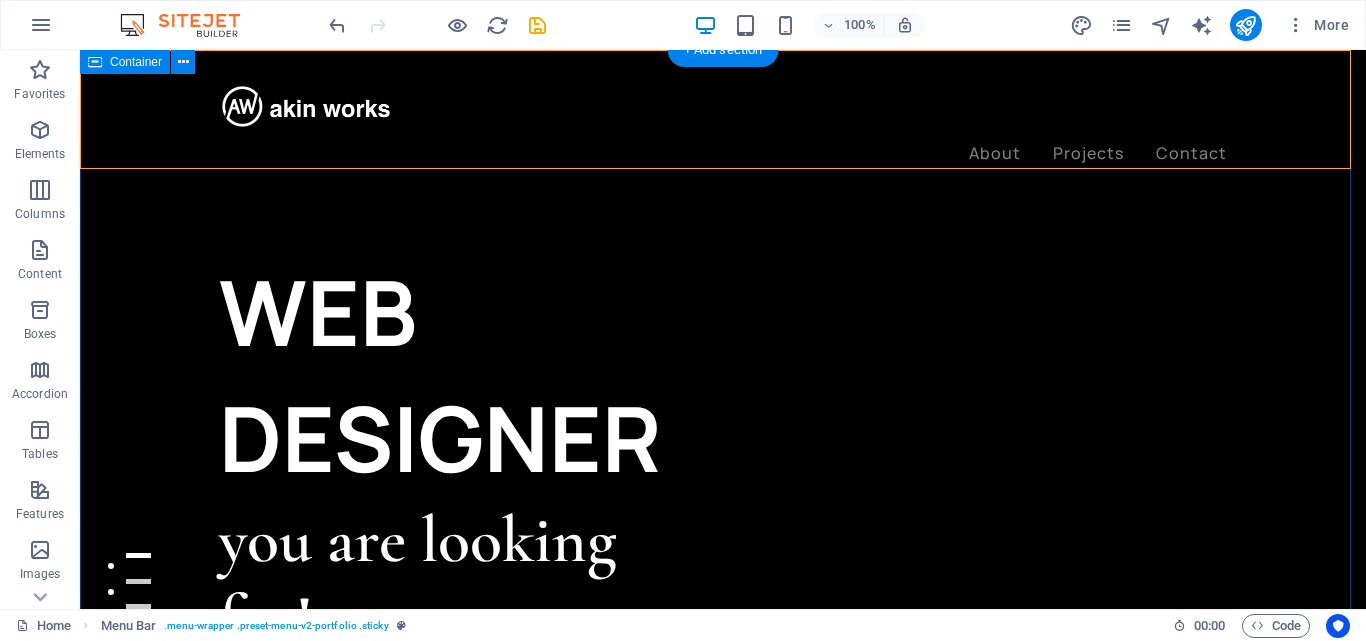 click on "WEB DESIGNER you are looking for! Let’s talk My projects" at bounding box center [723, 945] 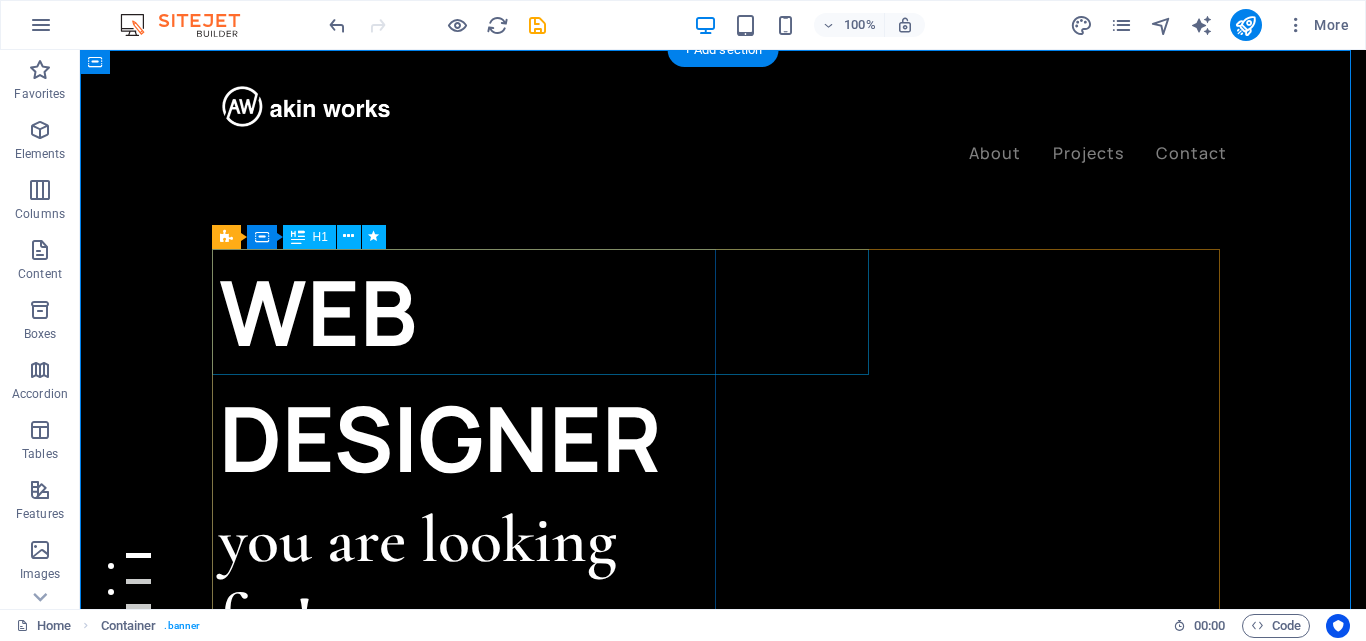 click on "WEB DESIGNER" at bounding box center [471, 375] 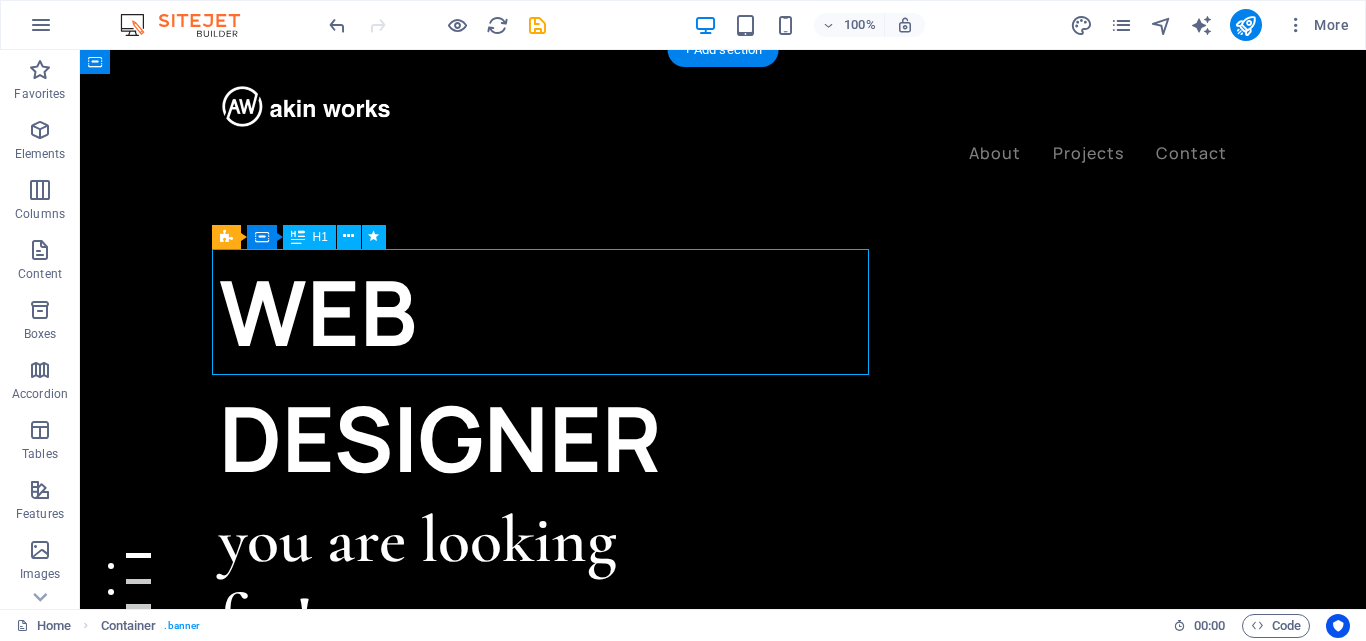 click on "WEB DESIGNER" at bounding box center [471, 375] 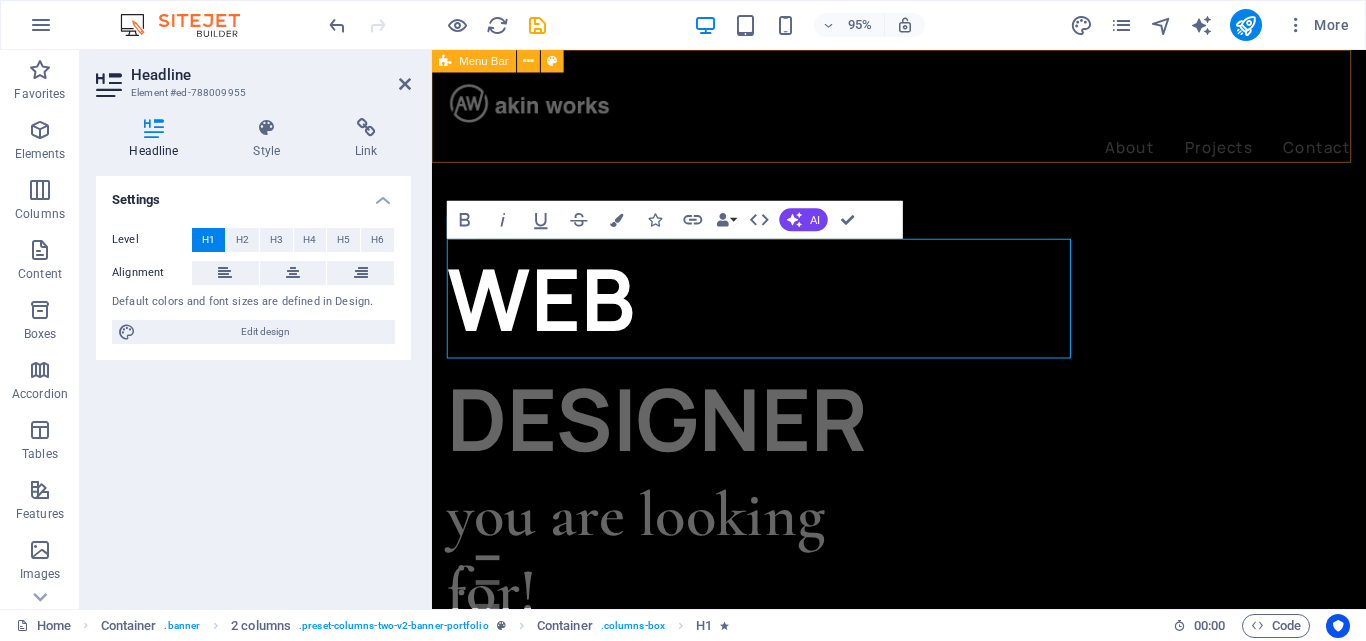 click on "About Projects Contact" at bounding box center [923, 122] 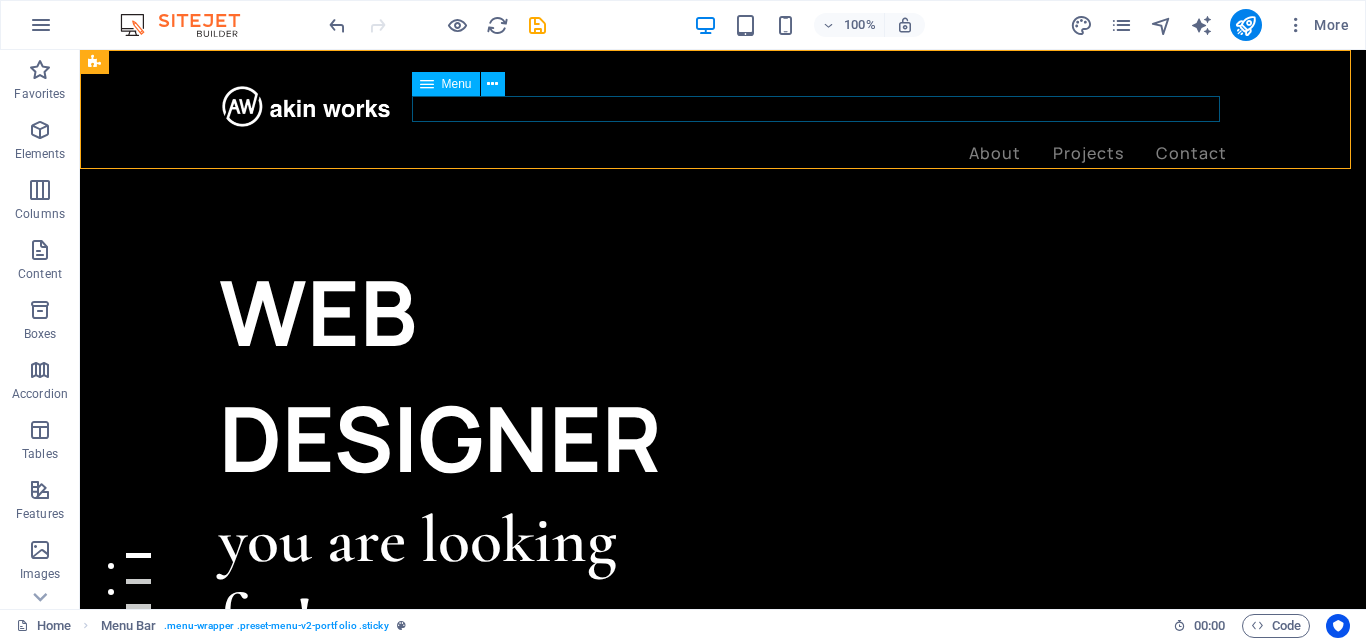 click on "About Projects Contact" at bounding box center (723, 154) 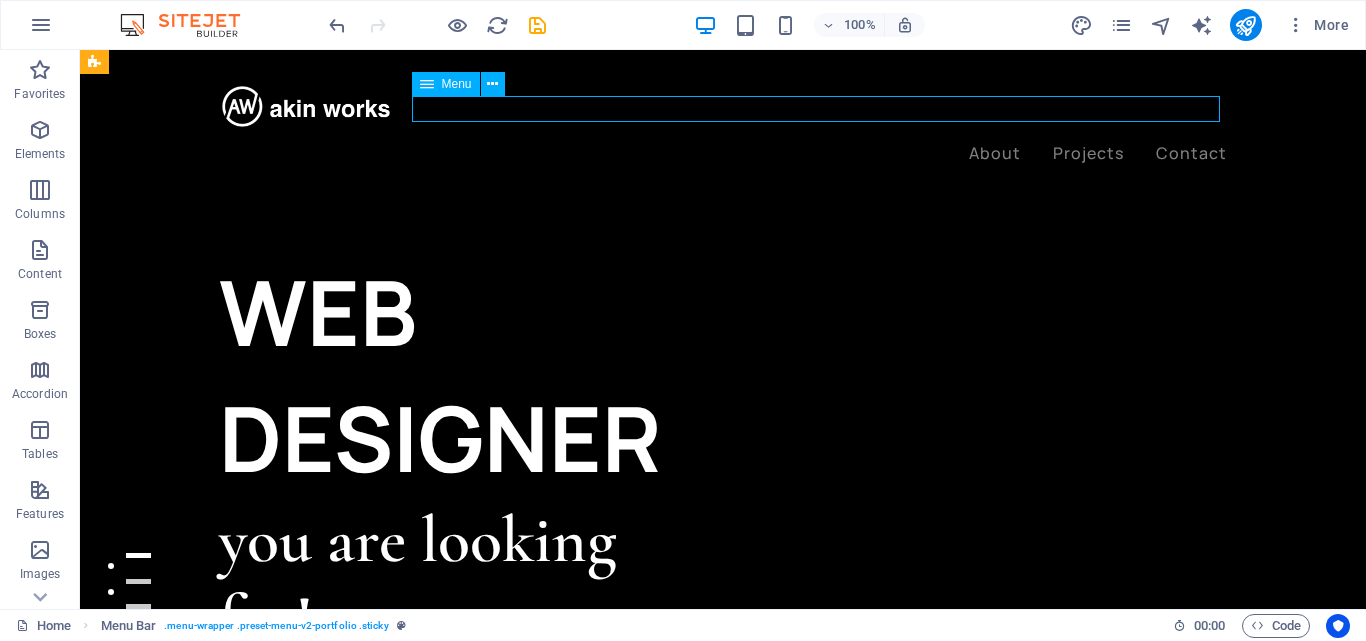 click on "About Projects Contact" at bounding box center [723, 154] 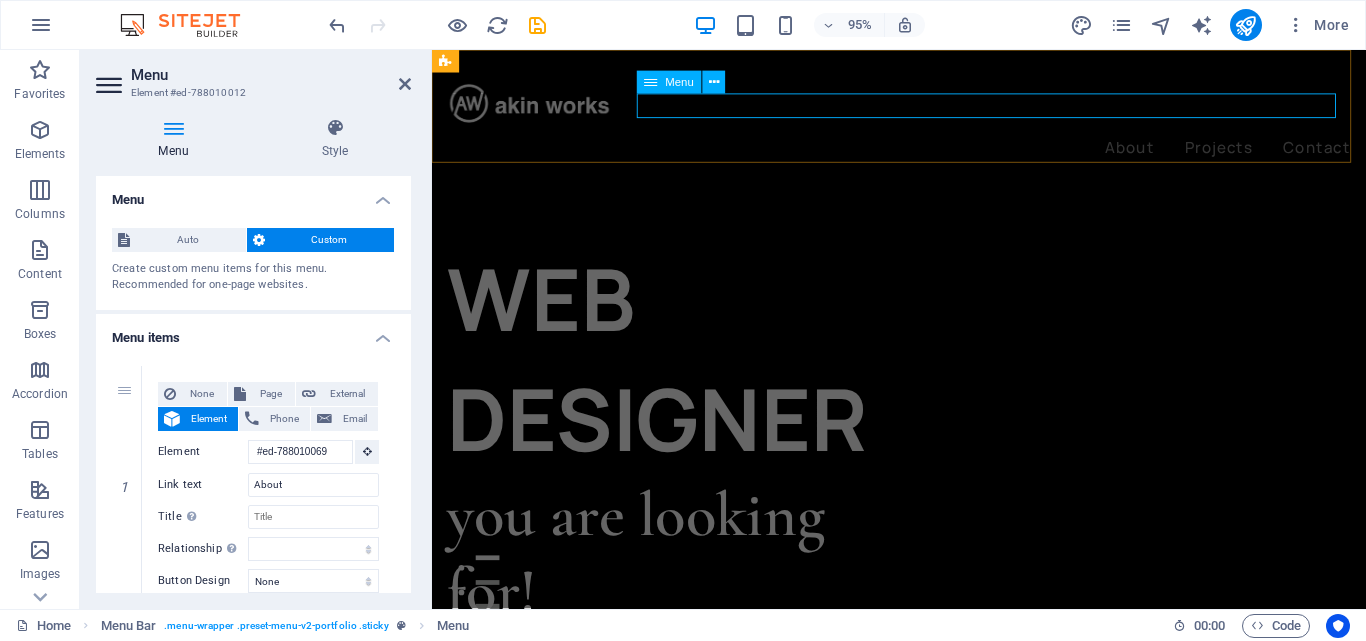 click on "About Projects Contact" at bounding box center [923, 154] 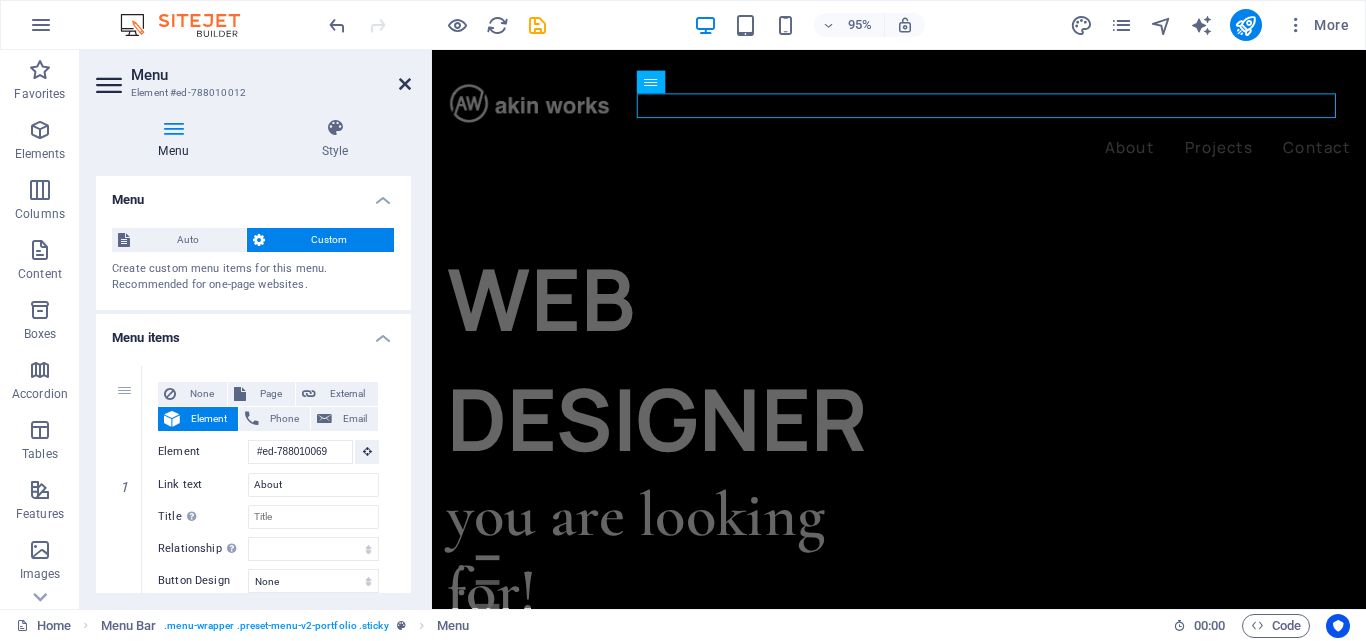 click on "Menu Element [ID] Menu Style Menu Auto Custom Create custom menu items for this menu. Recommended for one-page websites. Manage pages Menu items 1 None Page External Element Phone Email Page Home Projects Legal Notice Privacy Element [ID]
URL [URL] Phone Email Link text Projects Link target New tab Same tab Overlay Title Additional link description, should not be the same as the link text. The title is most often shown as a tooltip text when the mouse moves over the element. Leave empty if uncertain. Relationship Sets the  relationship of this link to the link target . For example, the value "nofollow" instructs search engines not to follow the link. Can be left empty. alternate author bookmark external help license next nofollow noreferrer noopener prev search tag Button Design None Default Primary Secondary 2 None Page External Element Phone Email Page Home Projects Legal Notice Privacy Element
URL [URL] Phone Email Link text Projects Link target" at bounding box center (256, 329) 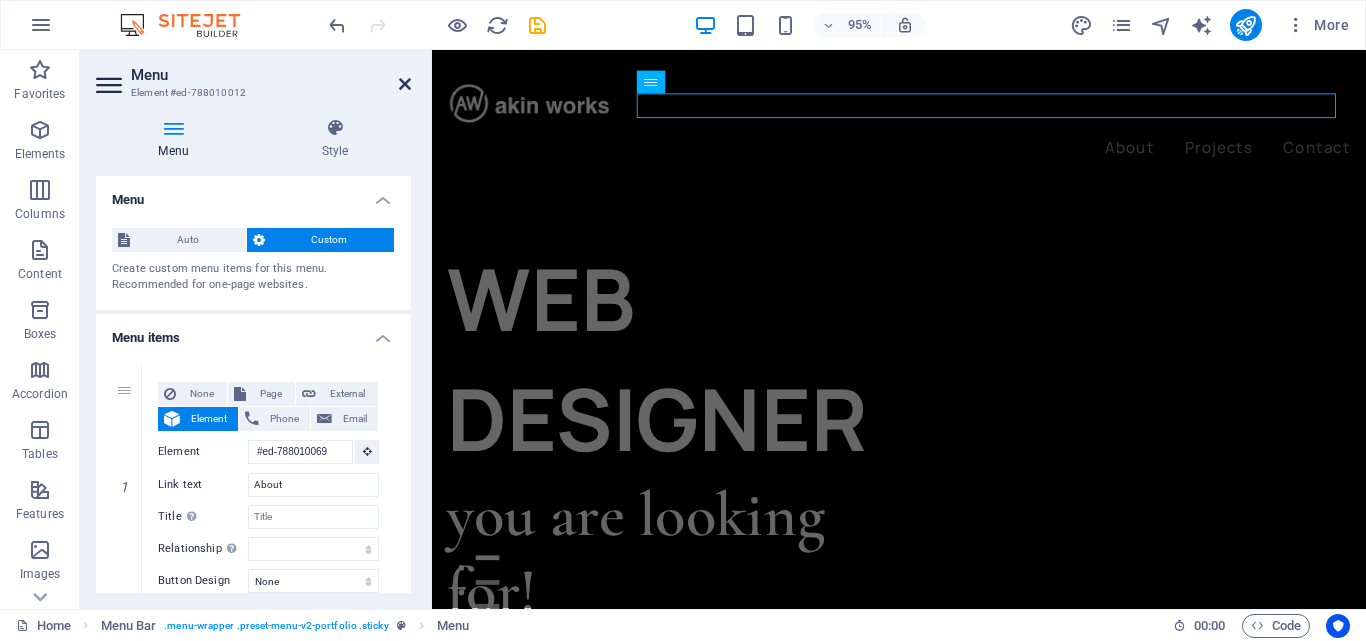 click at bounding box center [405, 84] 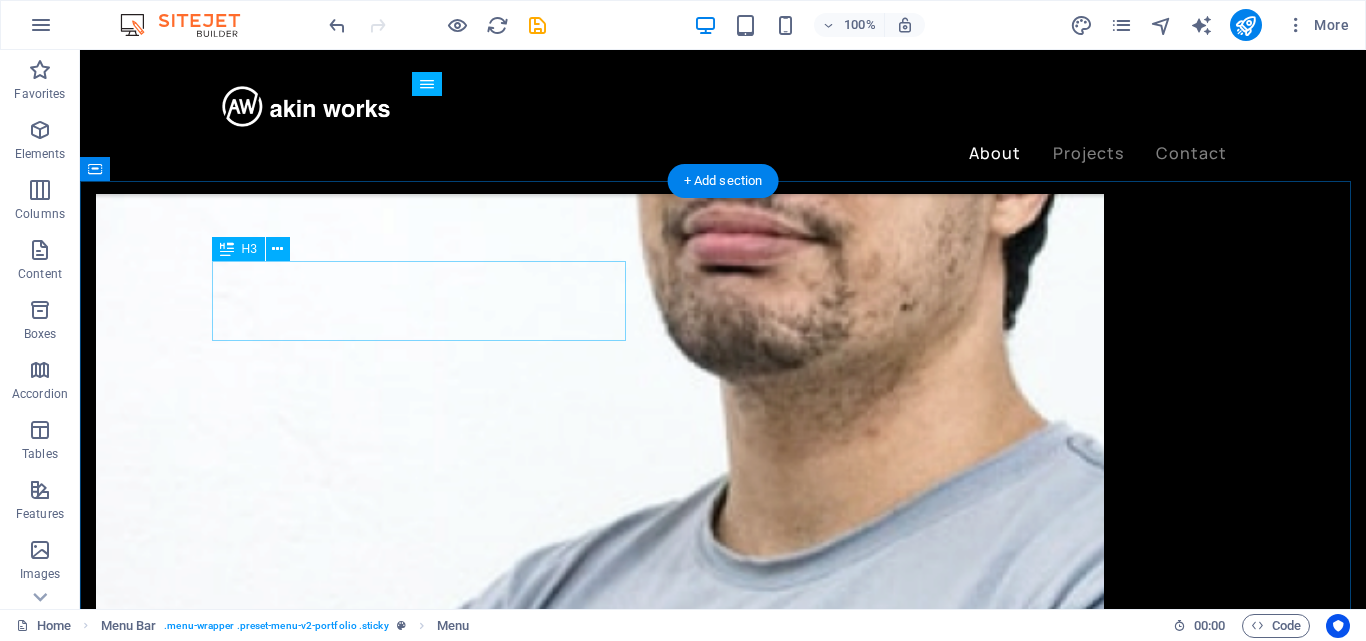 scroll, scrollTop: 2300, scrollLeft: 0, axis: vertical 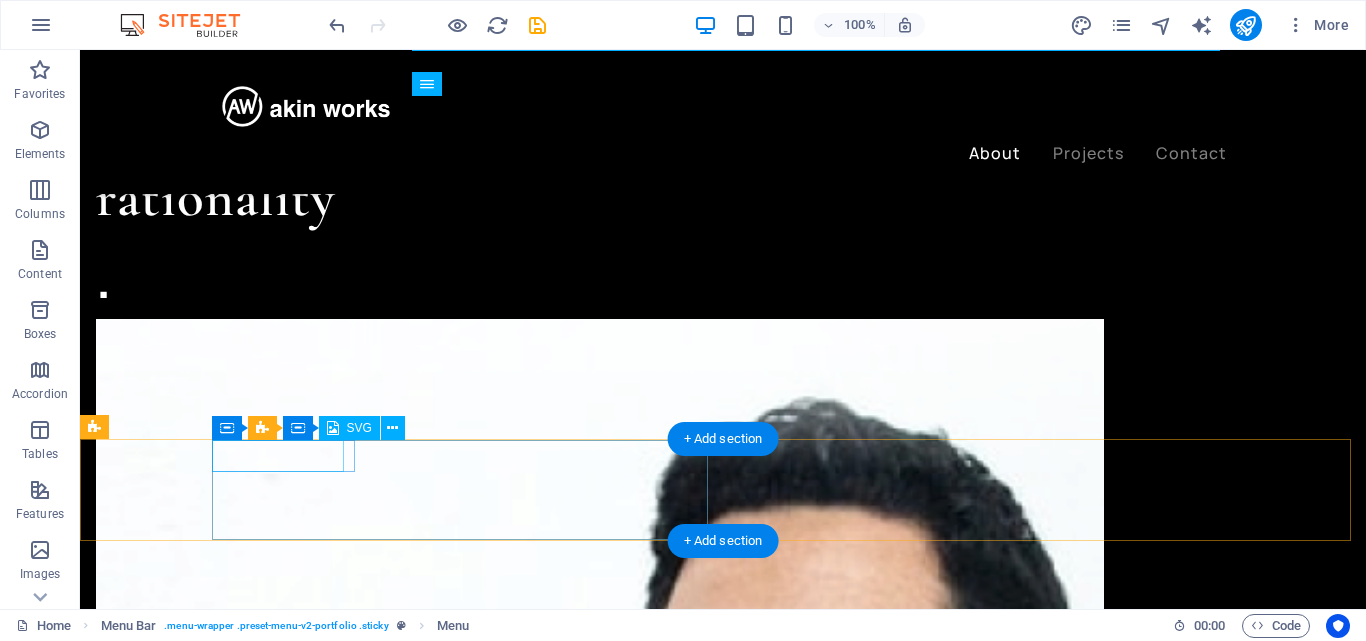 click at bounding box center (168, 3918) 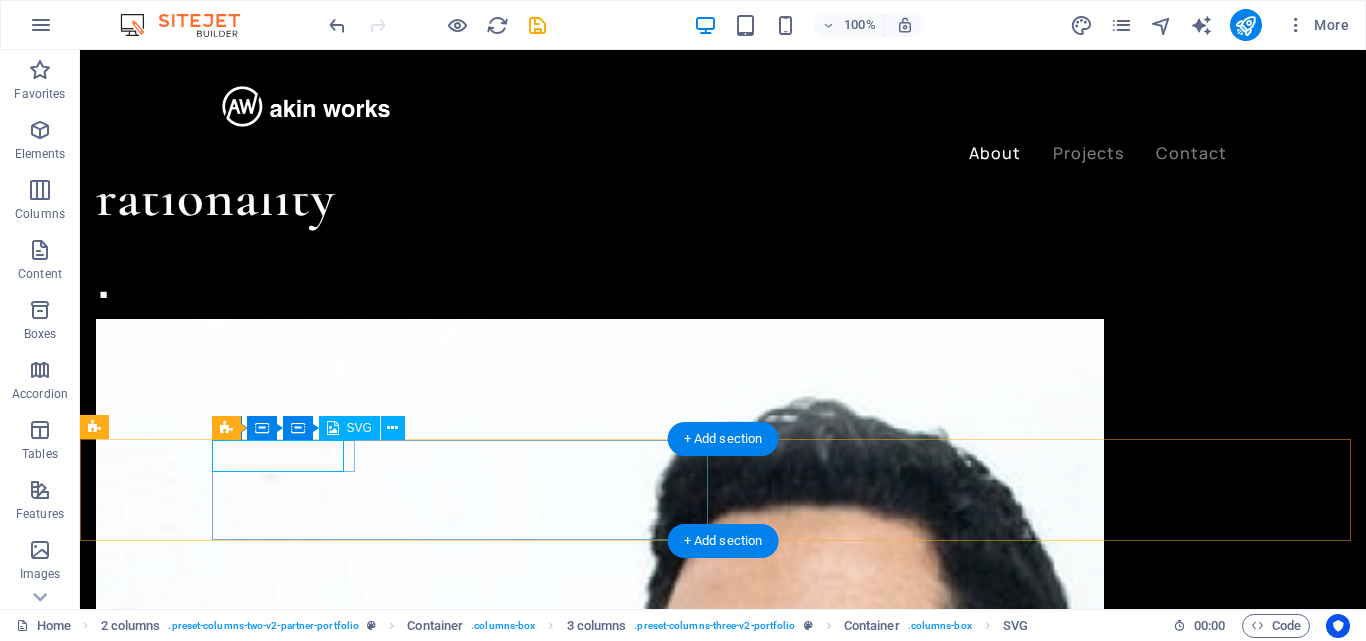 click at bounding box center [168, 3918] 